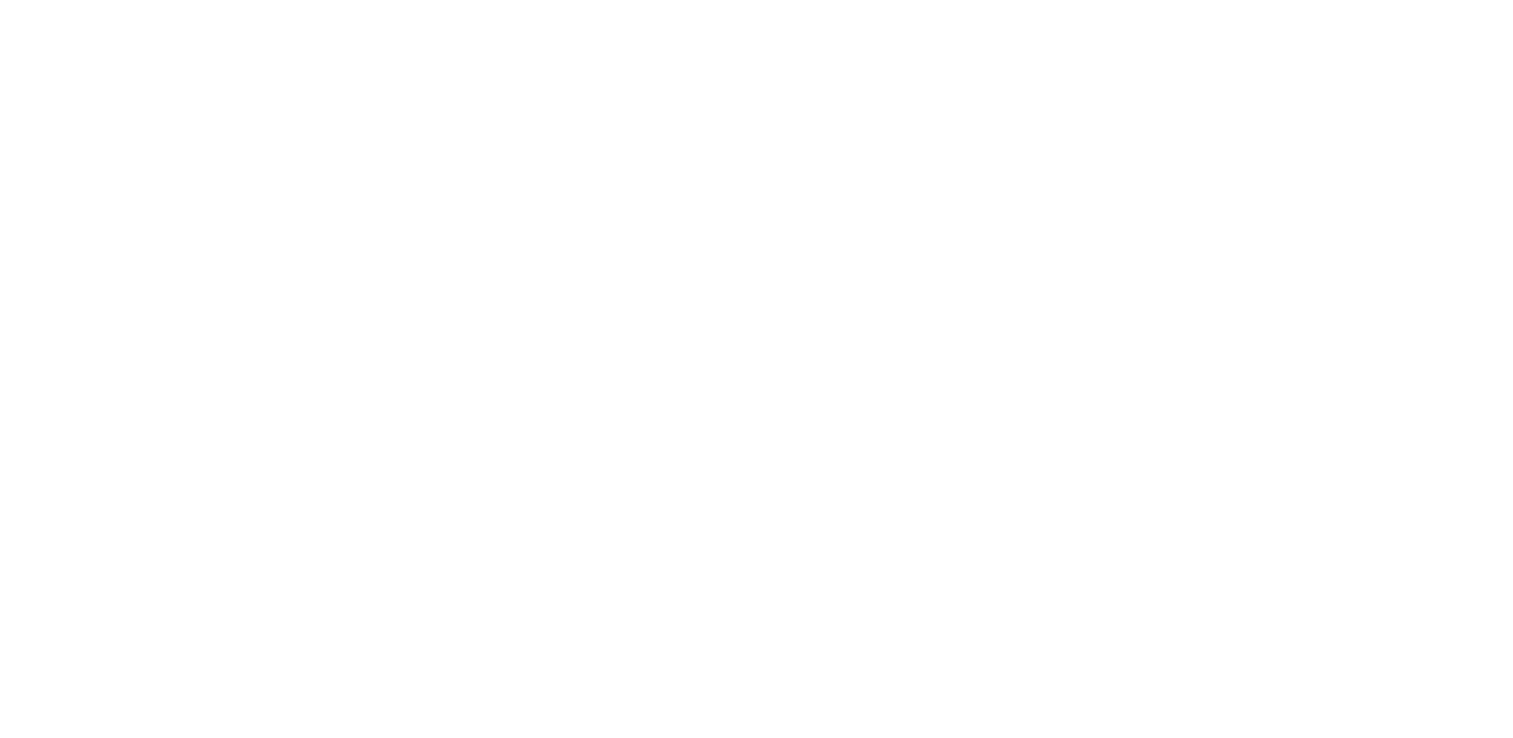 scroll, scrollTop: 0, scrollLeft: 0, axis: both 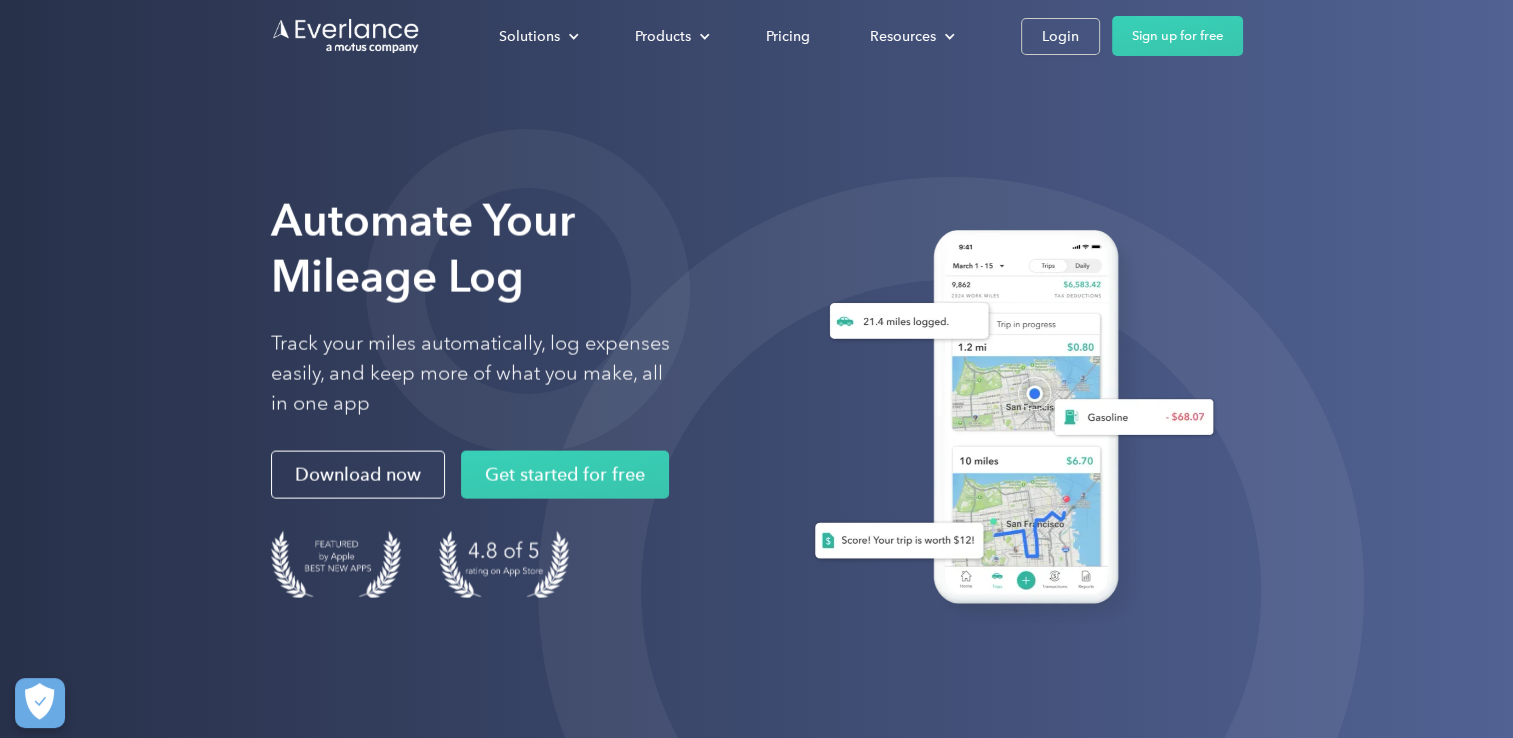 click at bounding box center (1007, 428) 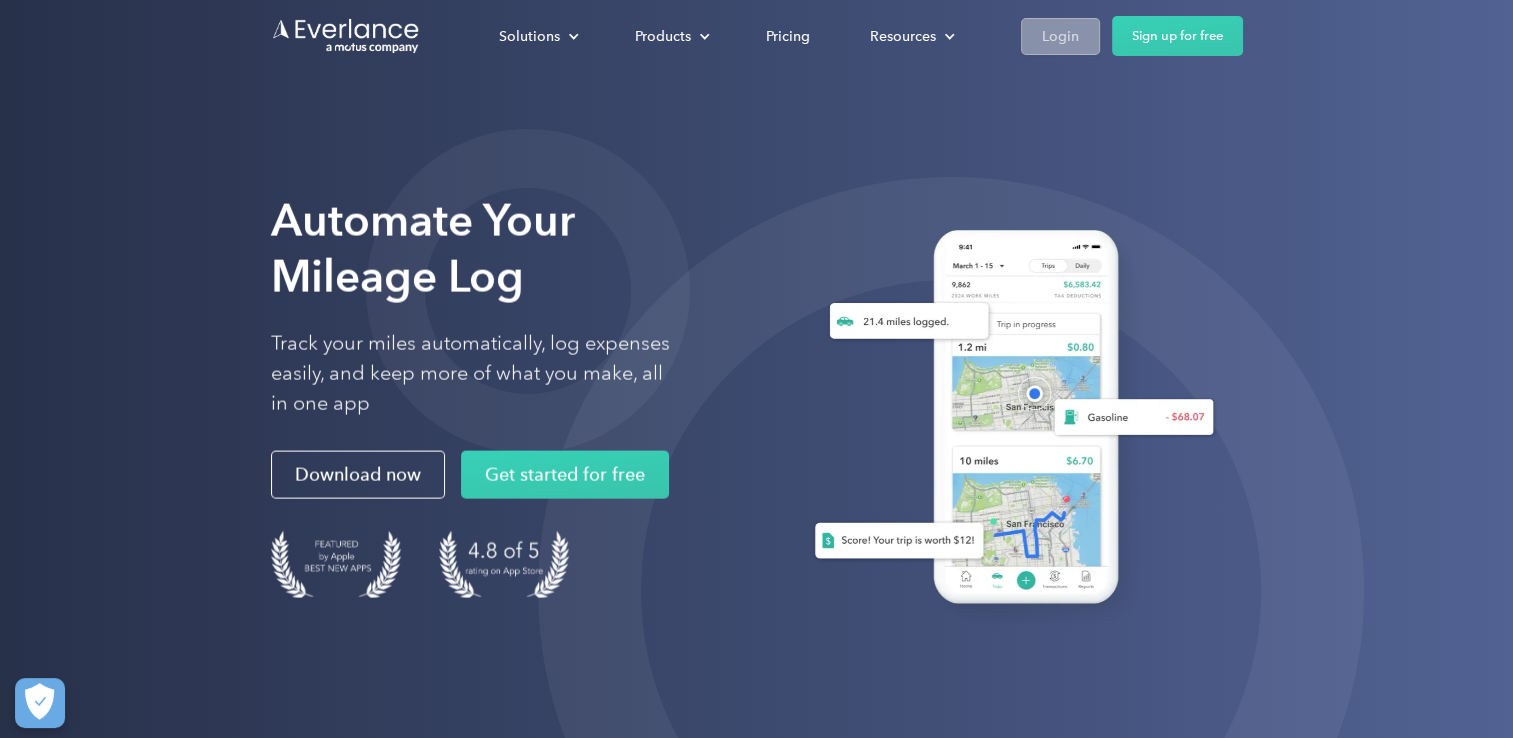 click on "Login" at bounding box center (1060, 36) 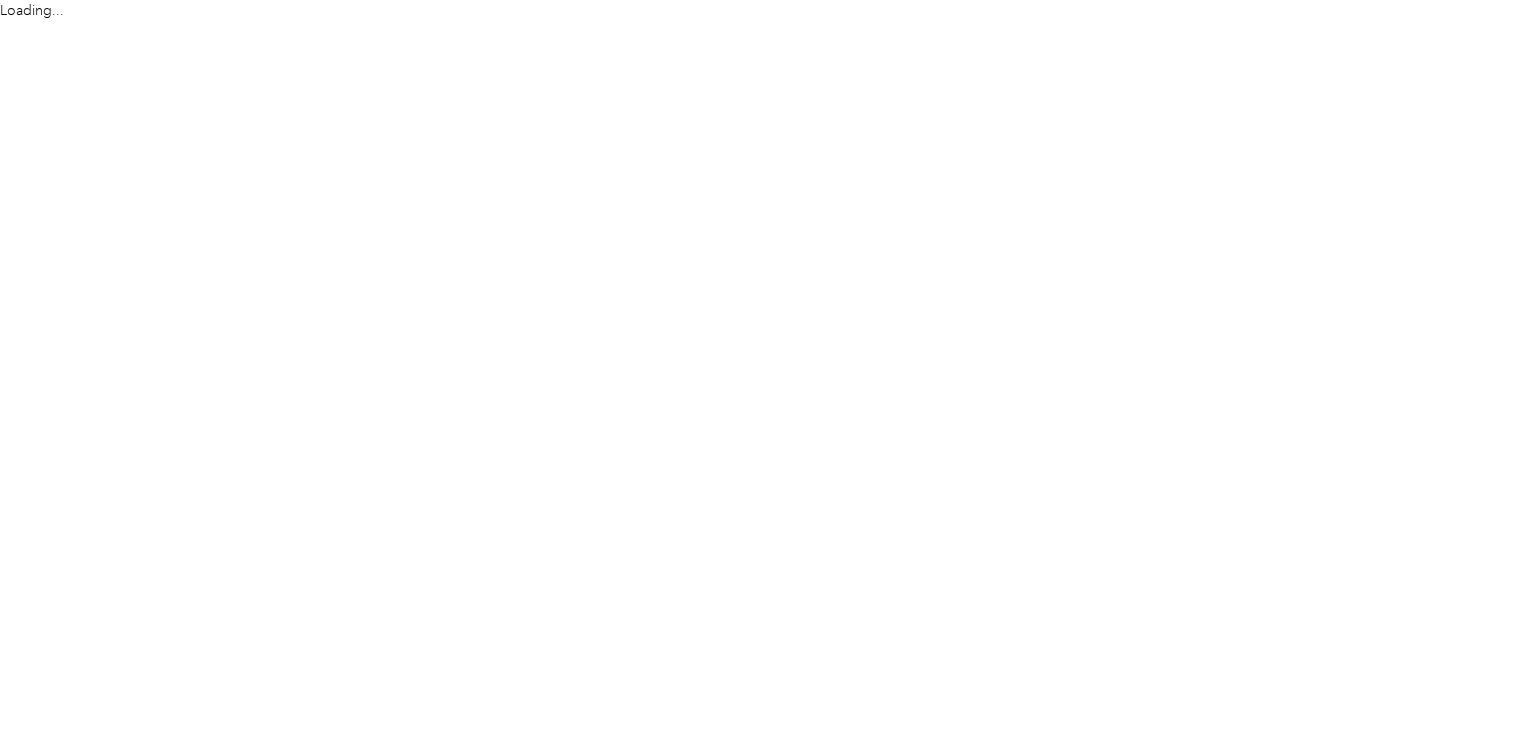 scroll, scrollTop: 0, scrollLeft: 0, axis: both 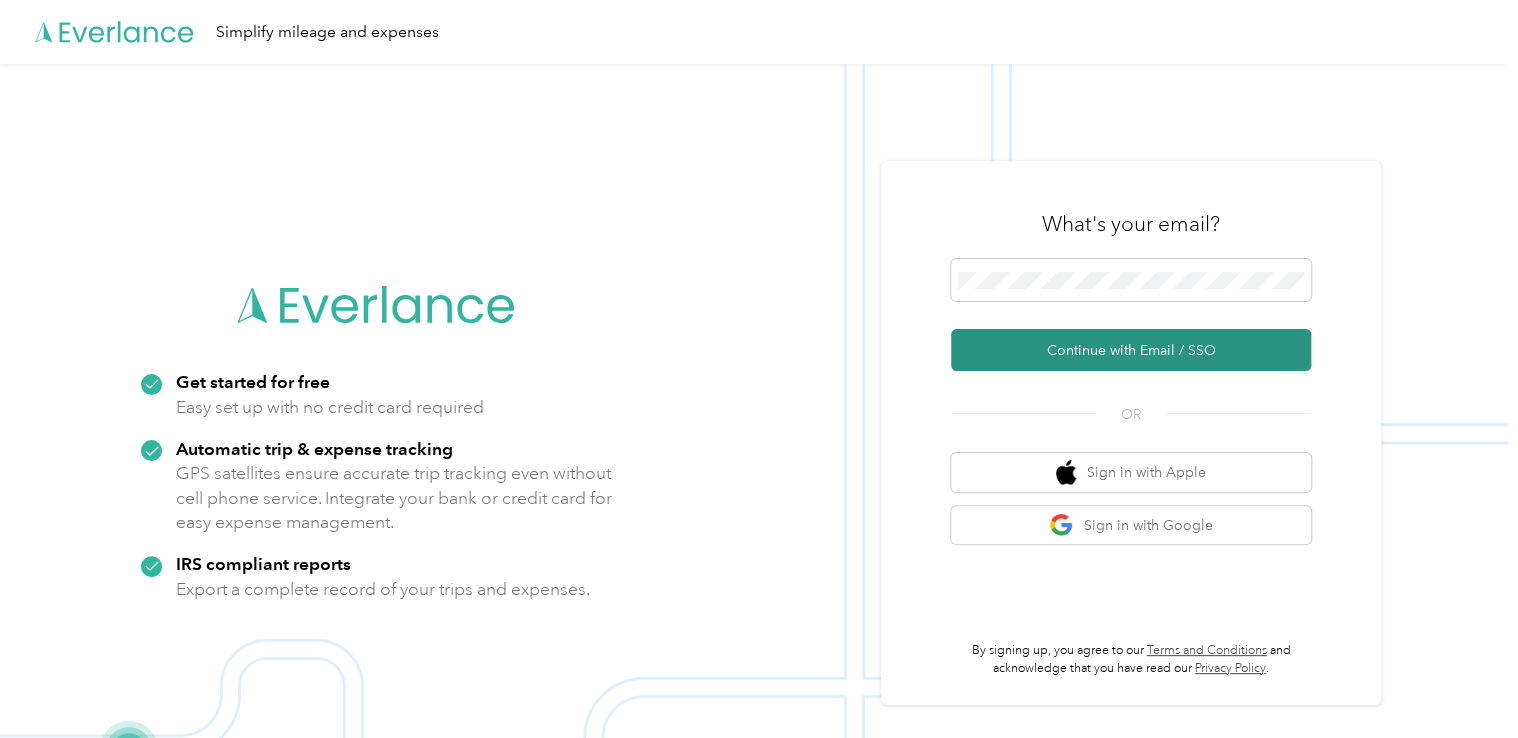 click on "Continue with Email / SSO" at bounding box center (1131, 350) 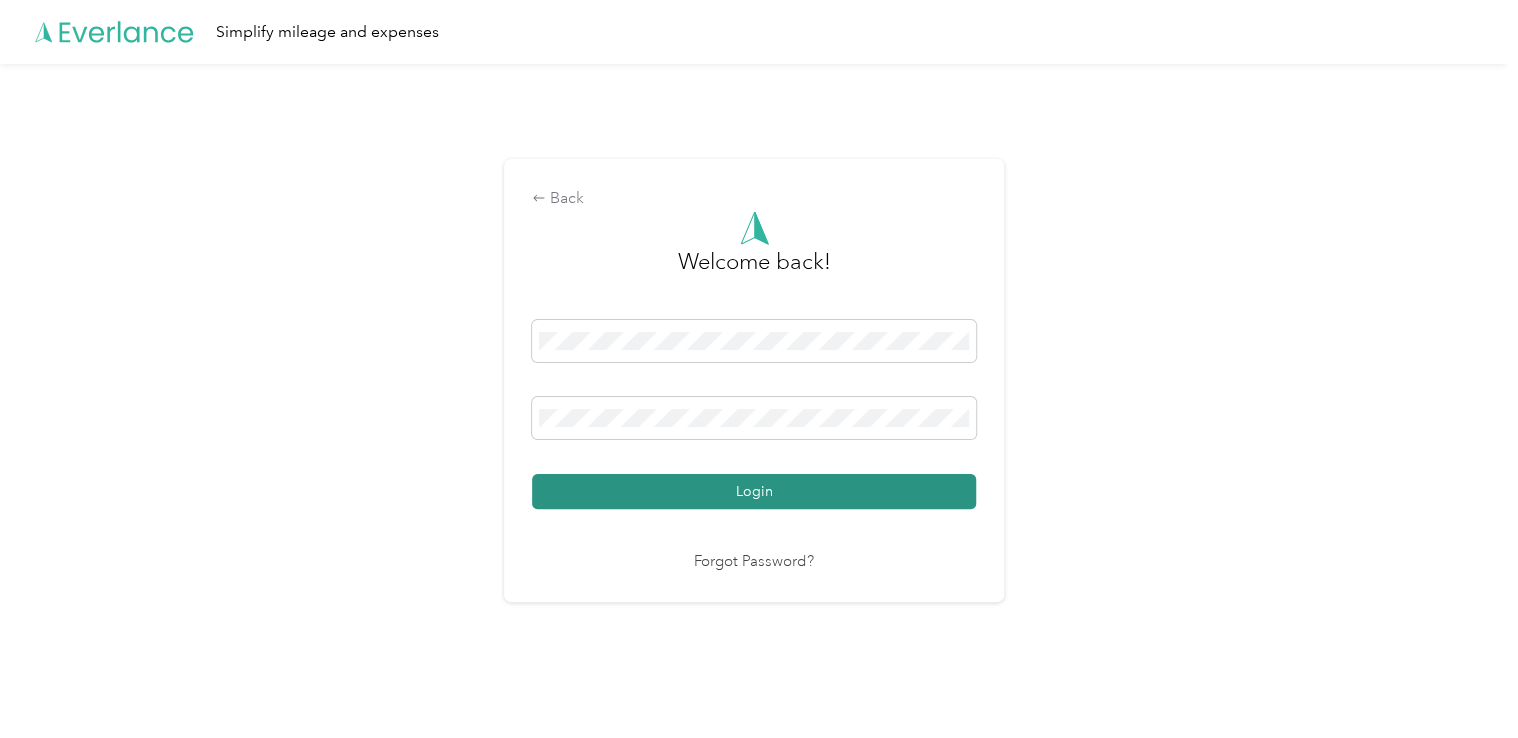 click on "Login" at bounding box center (754, 491) 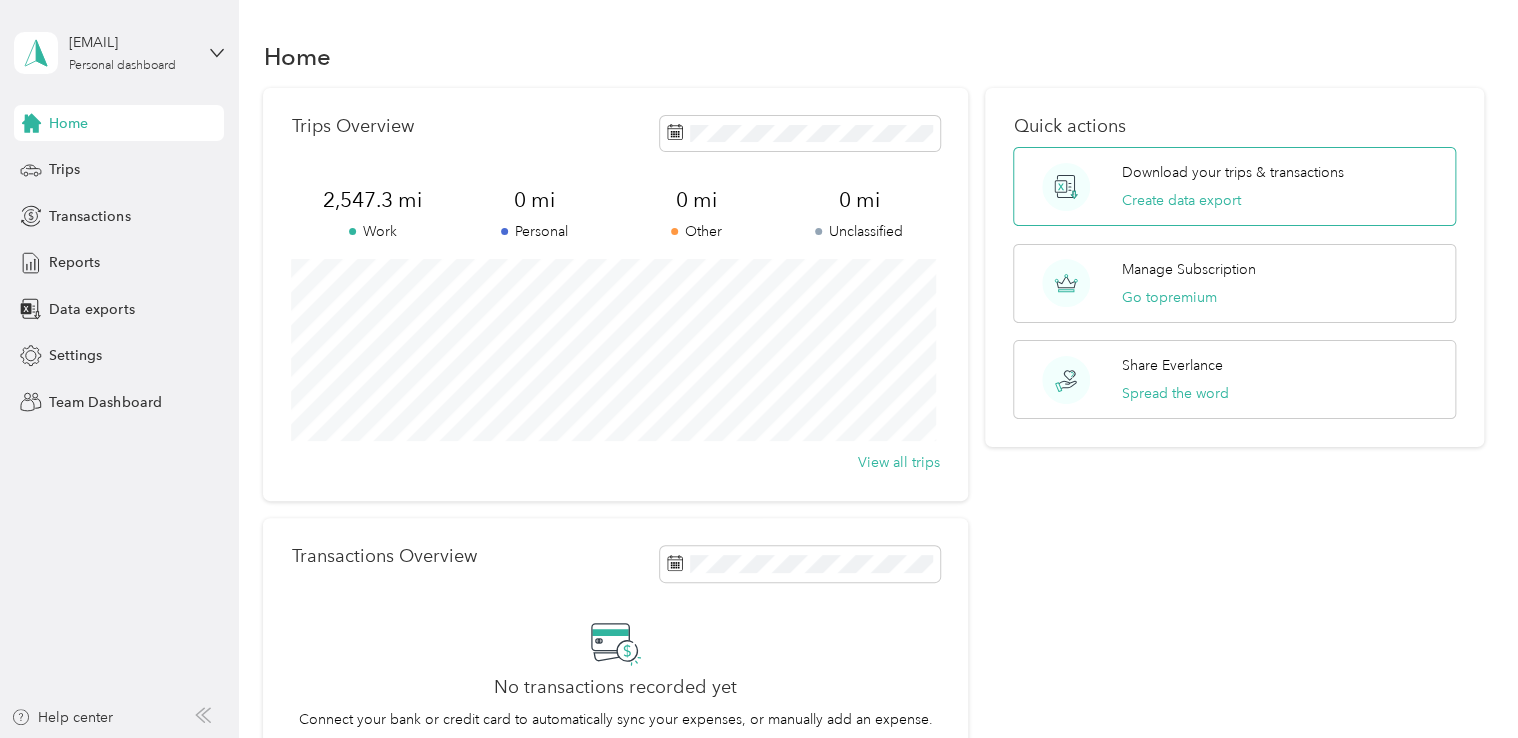 click on "Download your trips & transactions Create data export" at bounding box center (1233, 186) 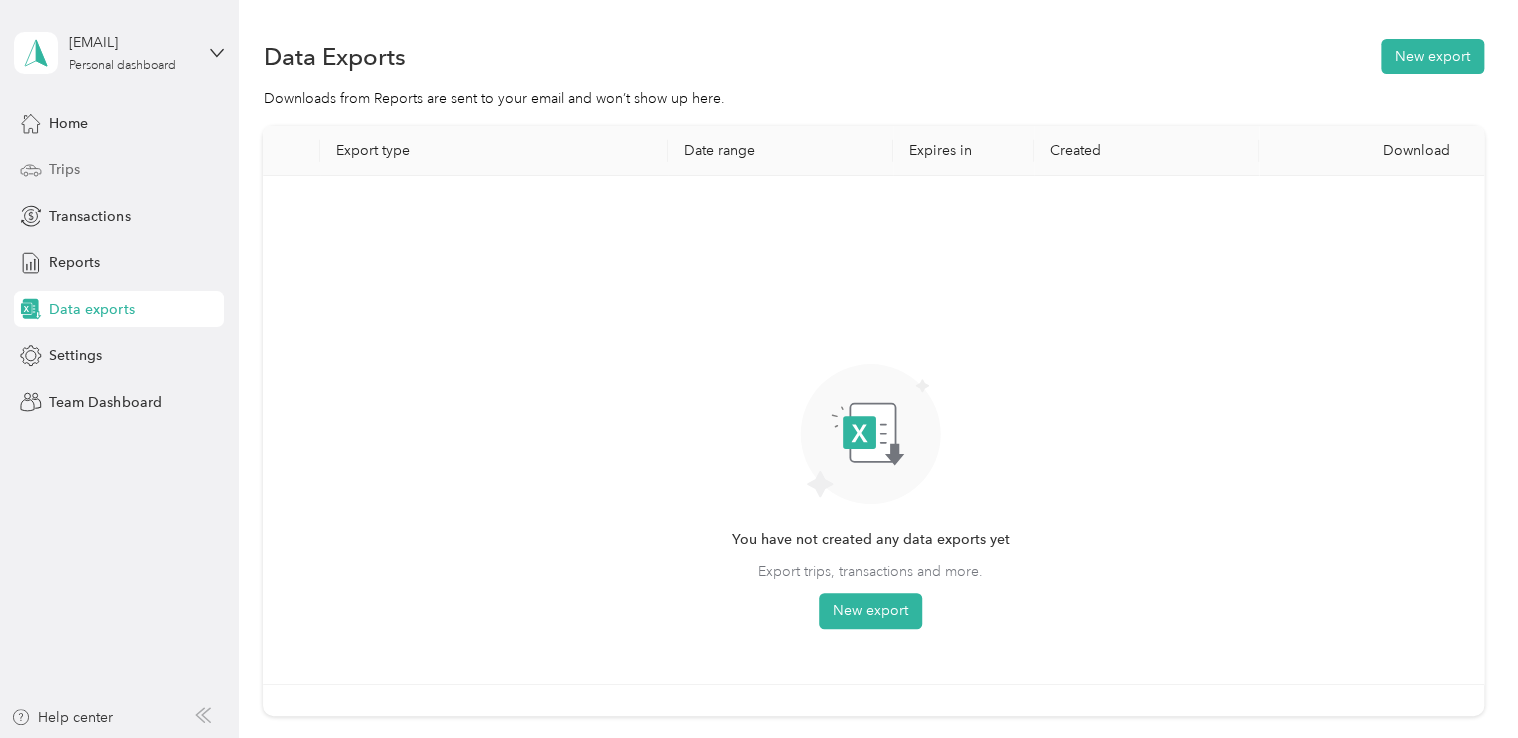 click on "Trips" at bounding box center [64, 169] 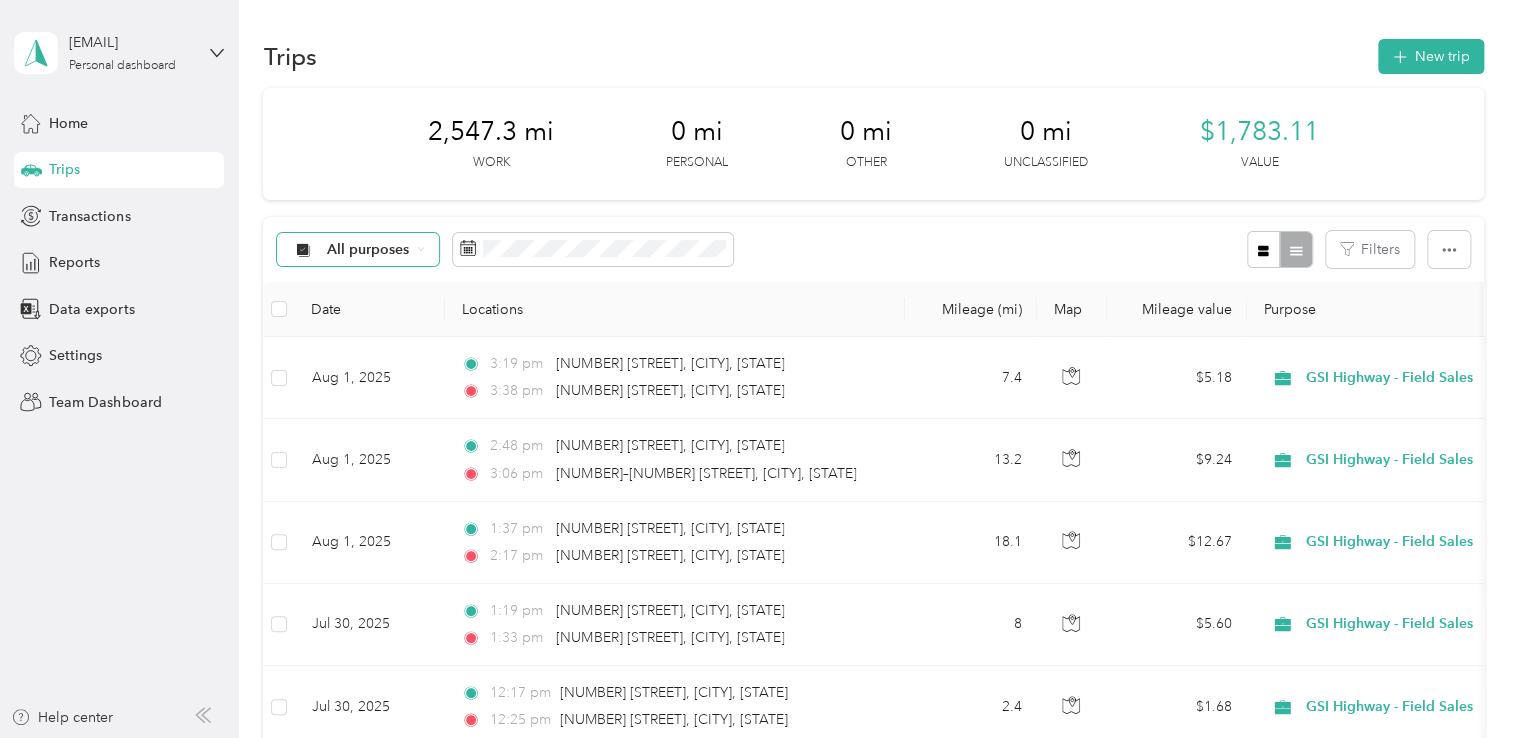 click 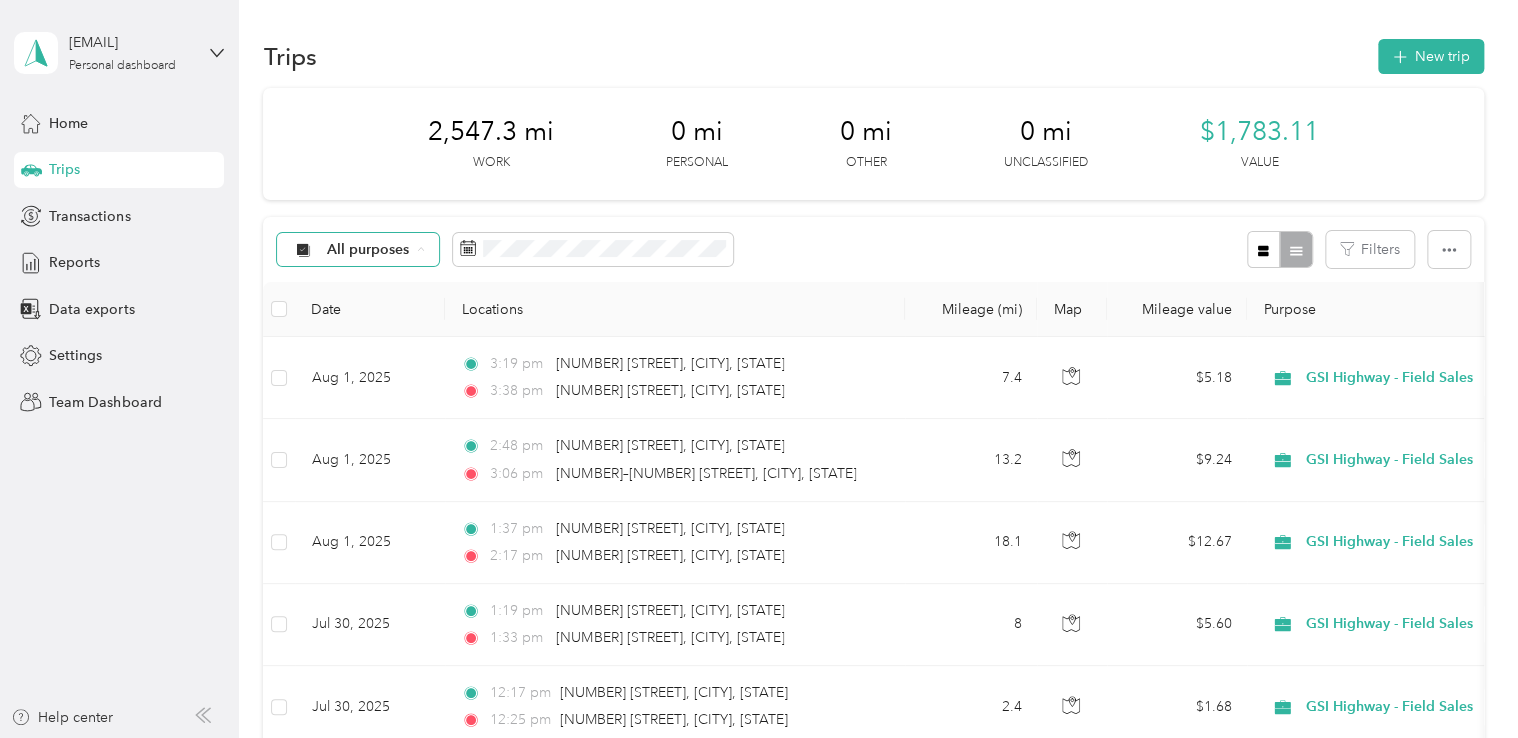 click on "All purposes Unclassified Work Personal GSI Highway - Field Sales GSI Highway - Field Sales Other Charity Medical Moving Commute" at bounding box center (393, 408) 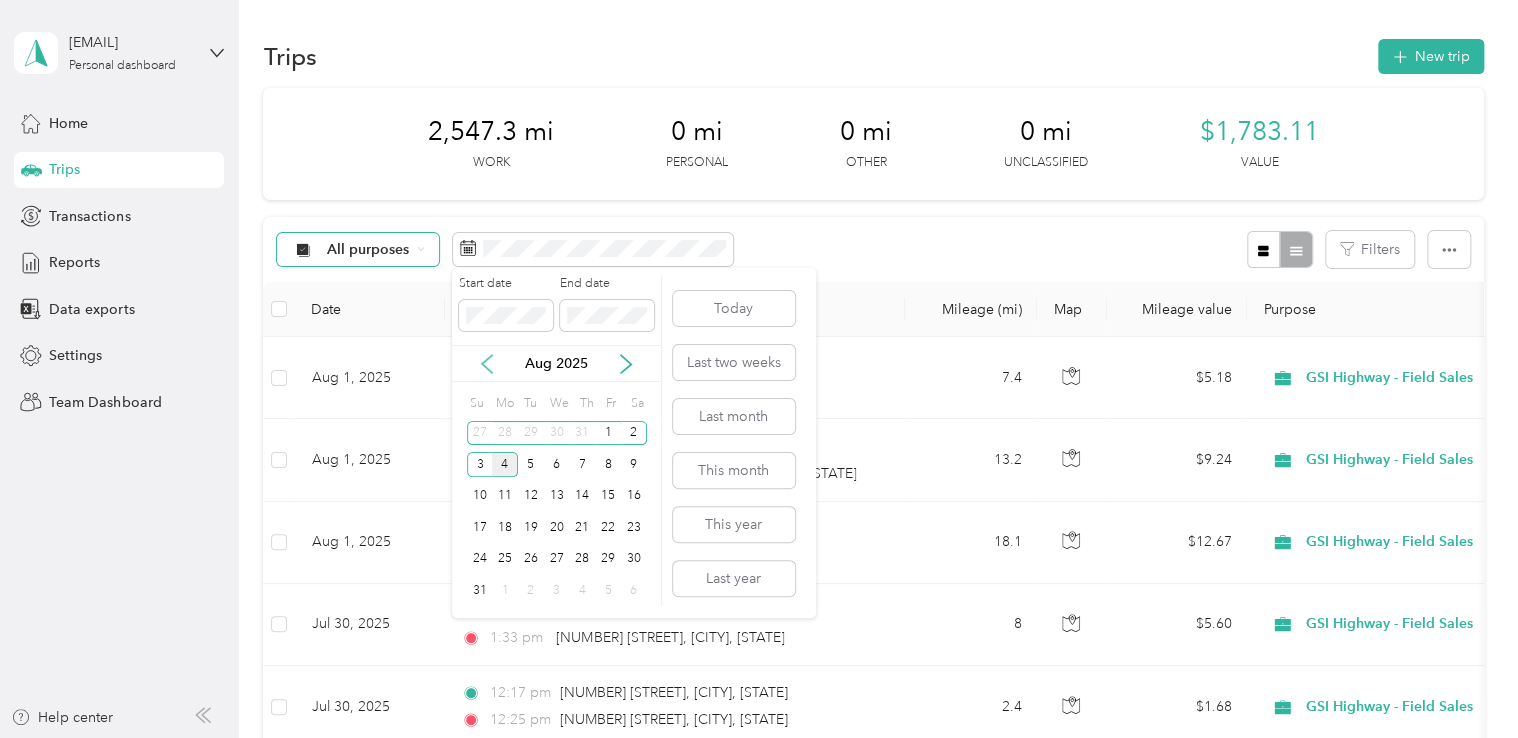 click 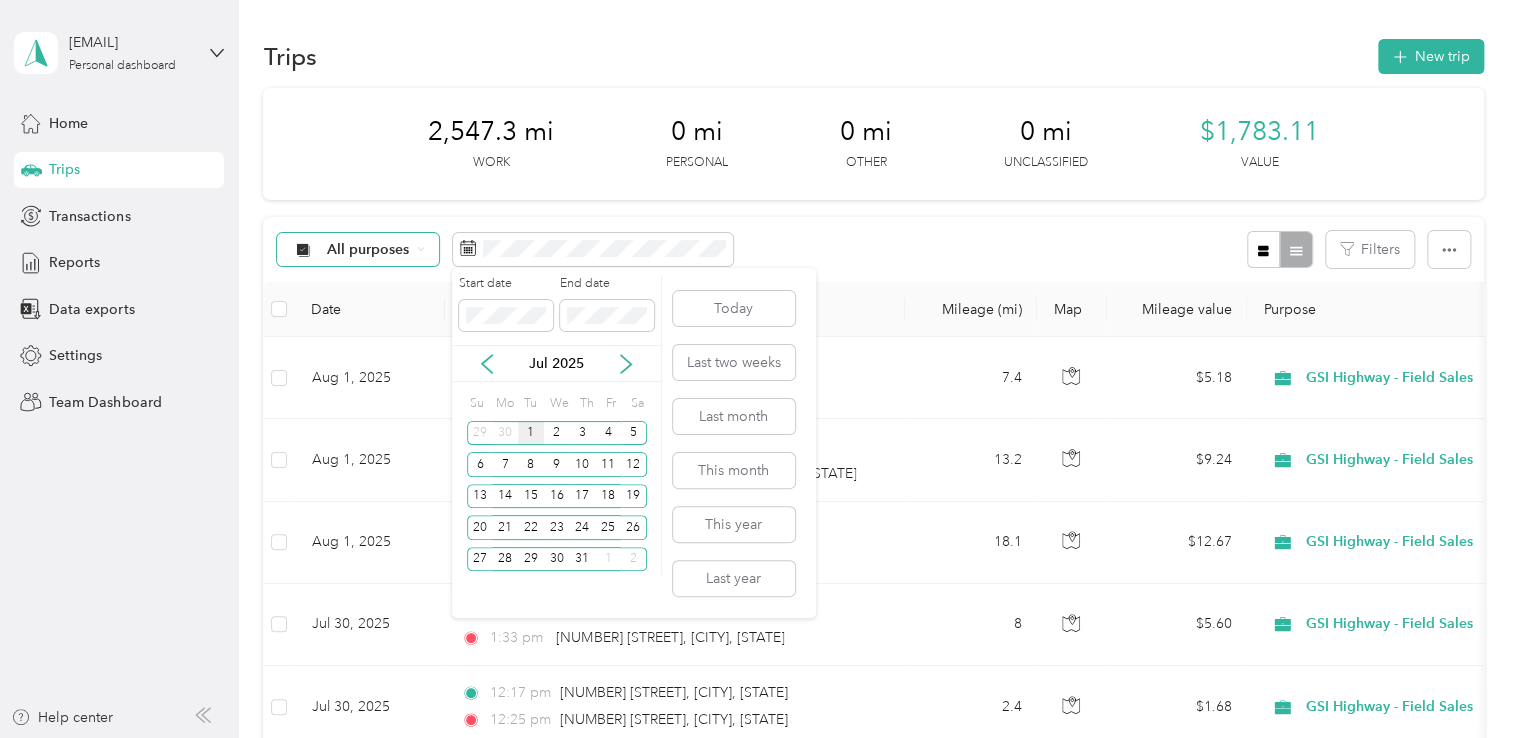 click on "1" at bounding box center [531, 433] 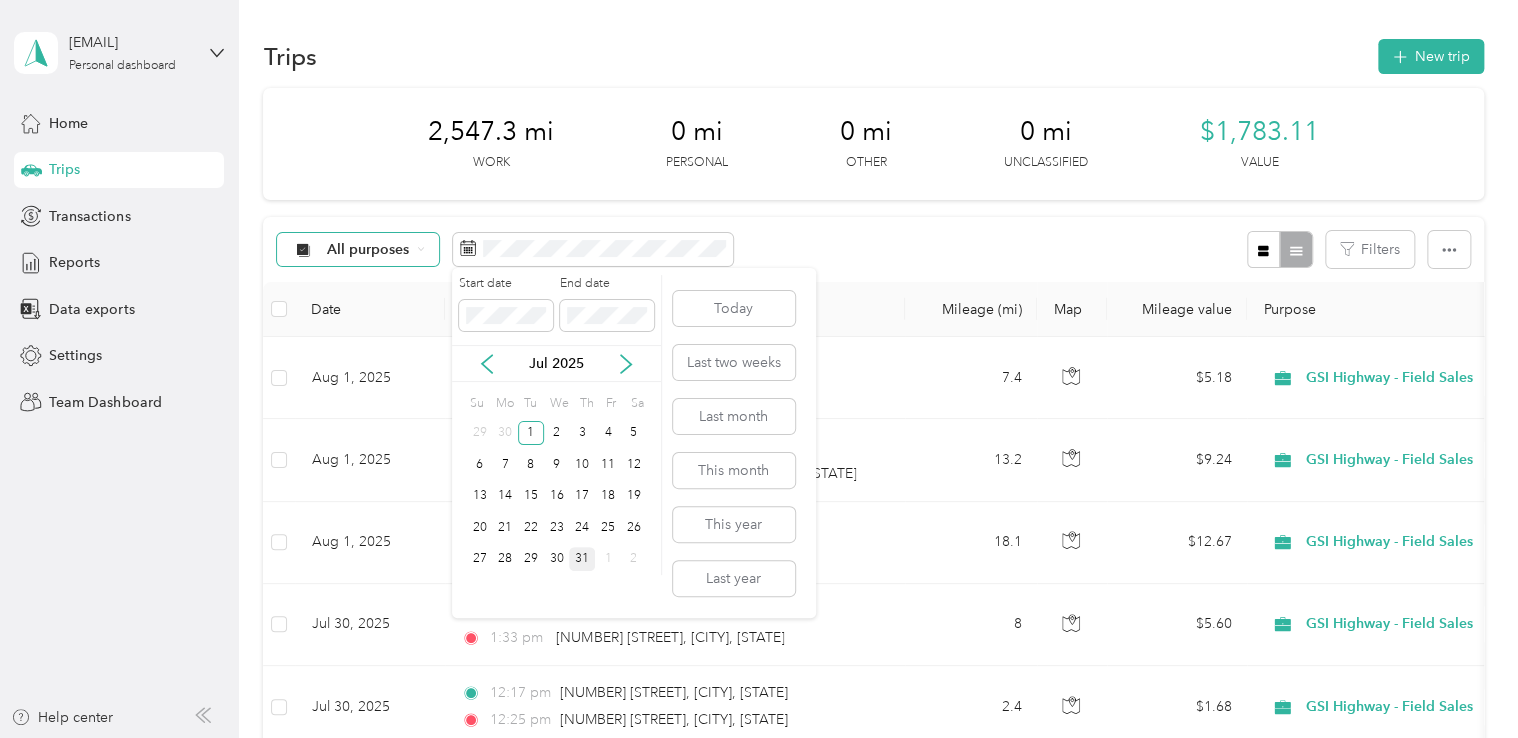 click on "31" at bounding box center (582, 559) 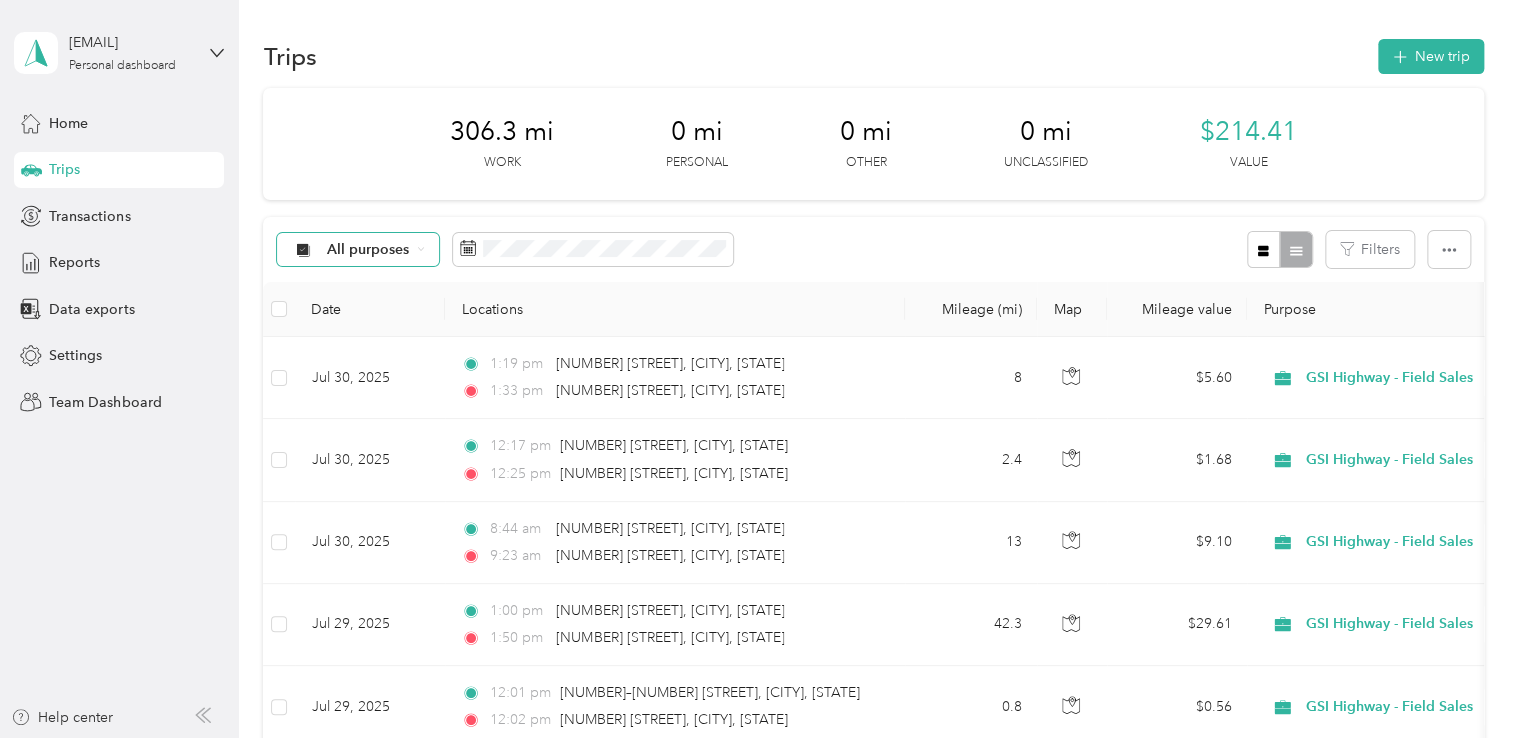 click on "All purposes" at bounding box center [358, 250] 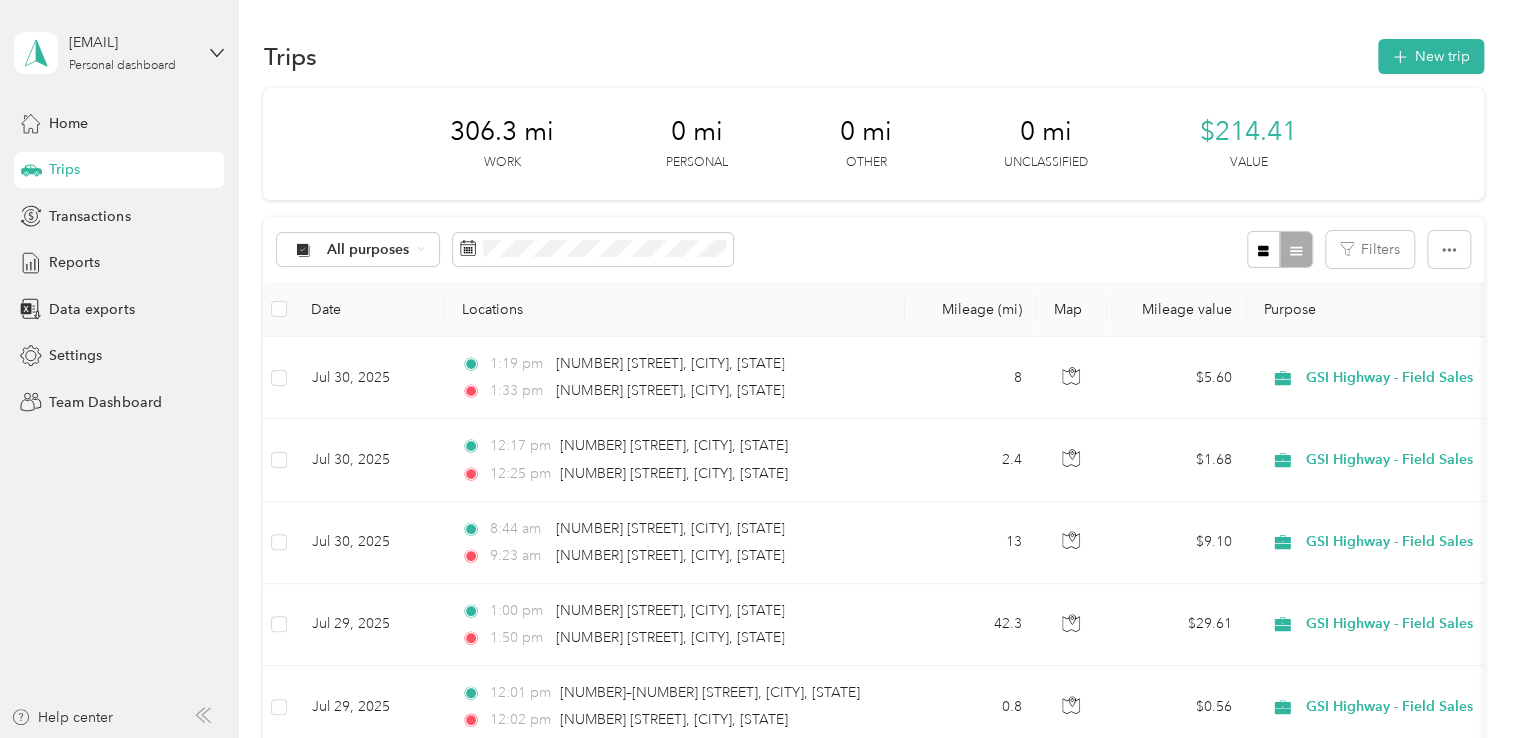 click on "GSI Highway - Field Sales" at bounding box center (410, 414) 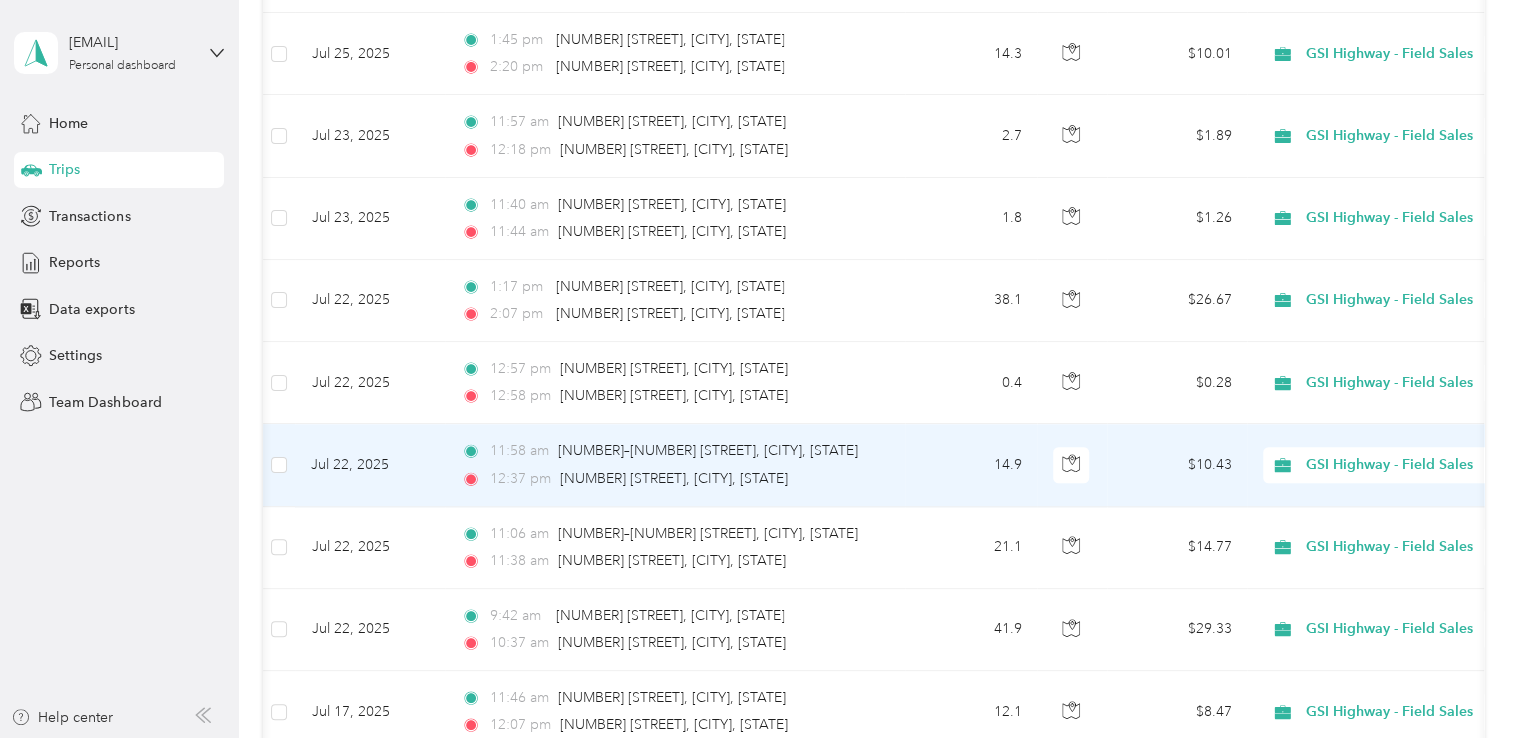 scroll, scrollTop: 991, scrollLeft: 0, axis: vertical 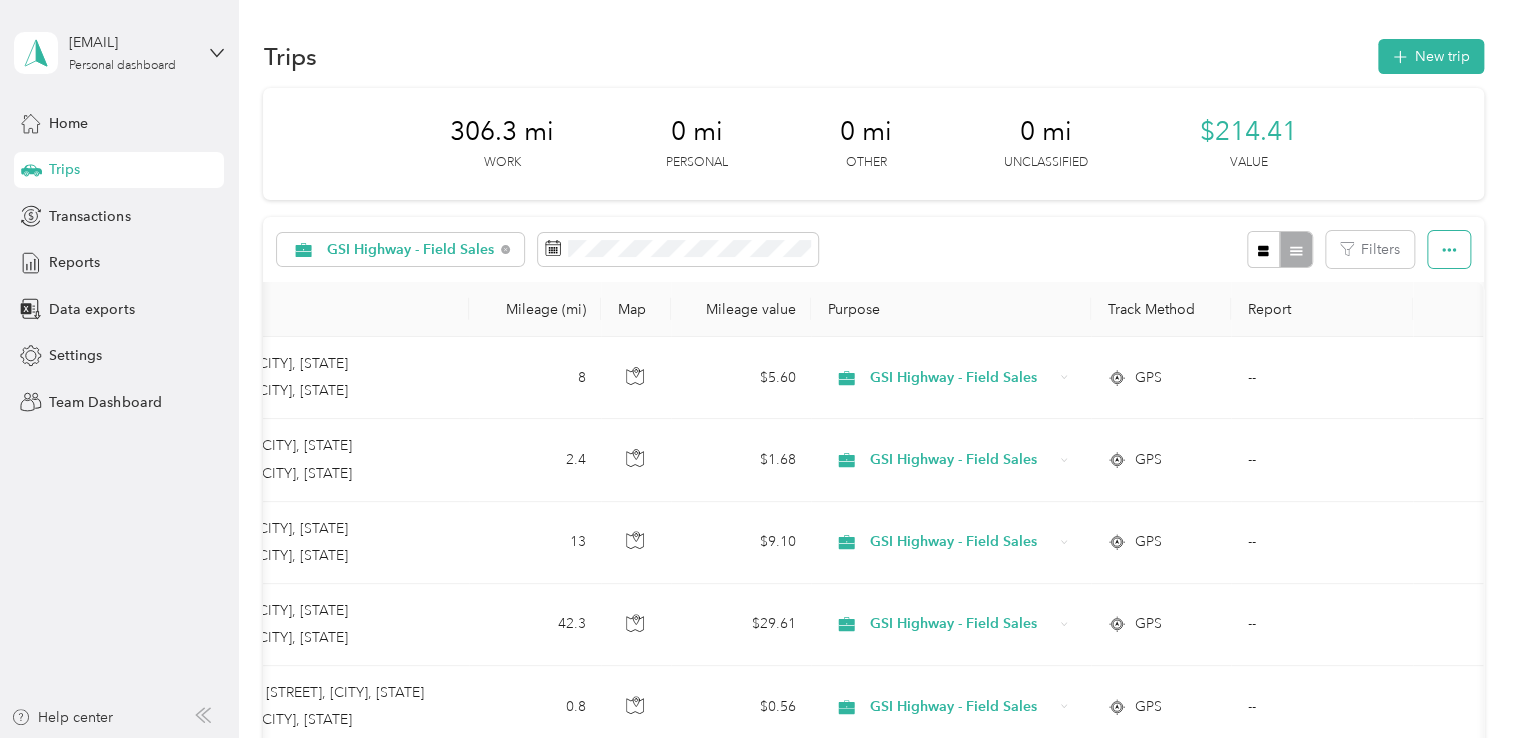 click 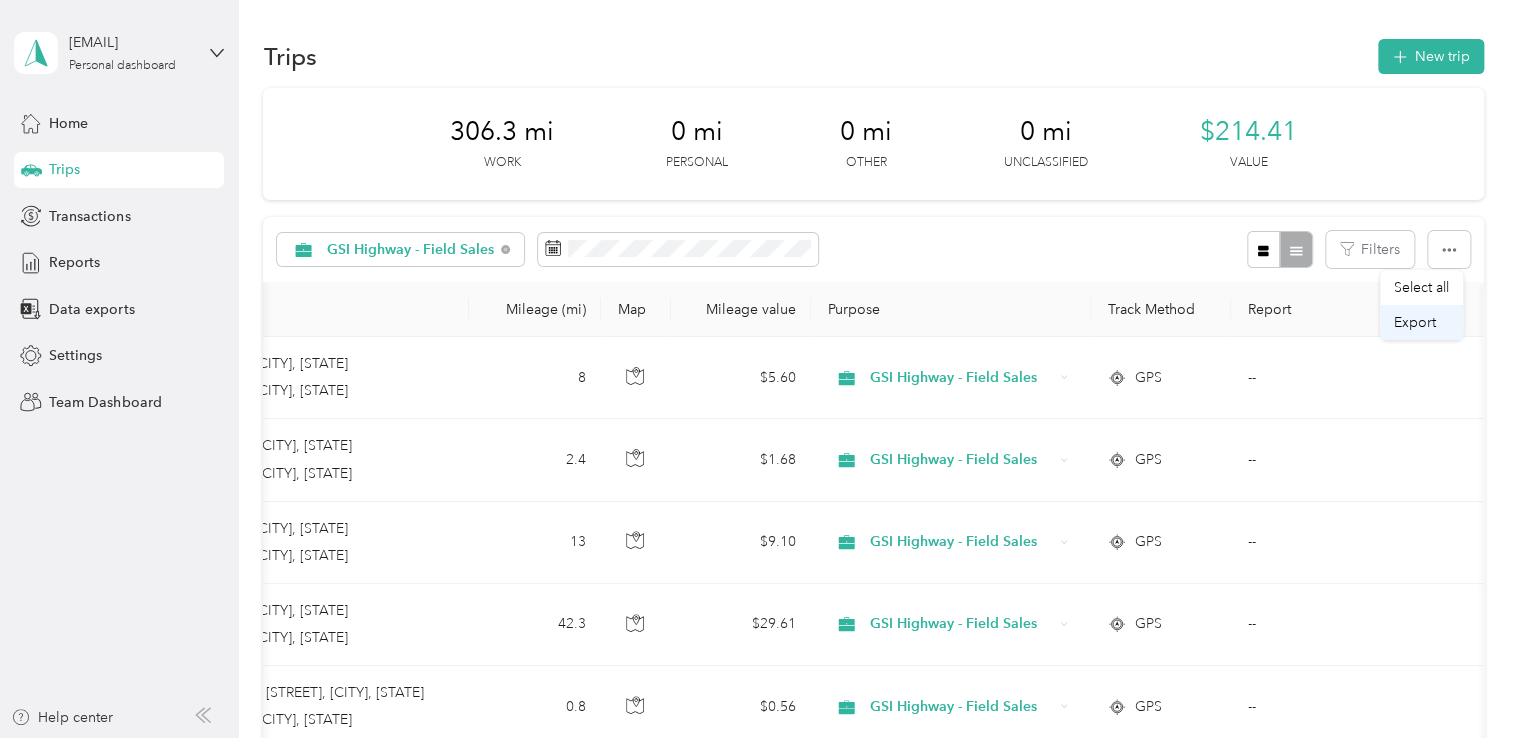 click on "Export" at bounding box center [1415, 322] 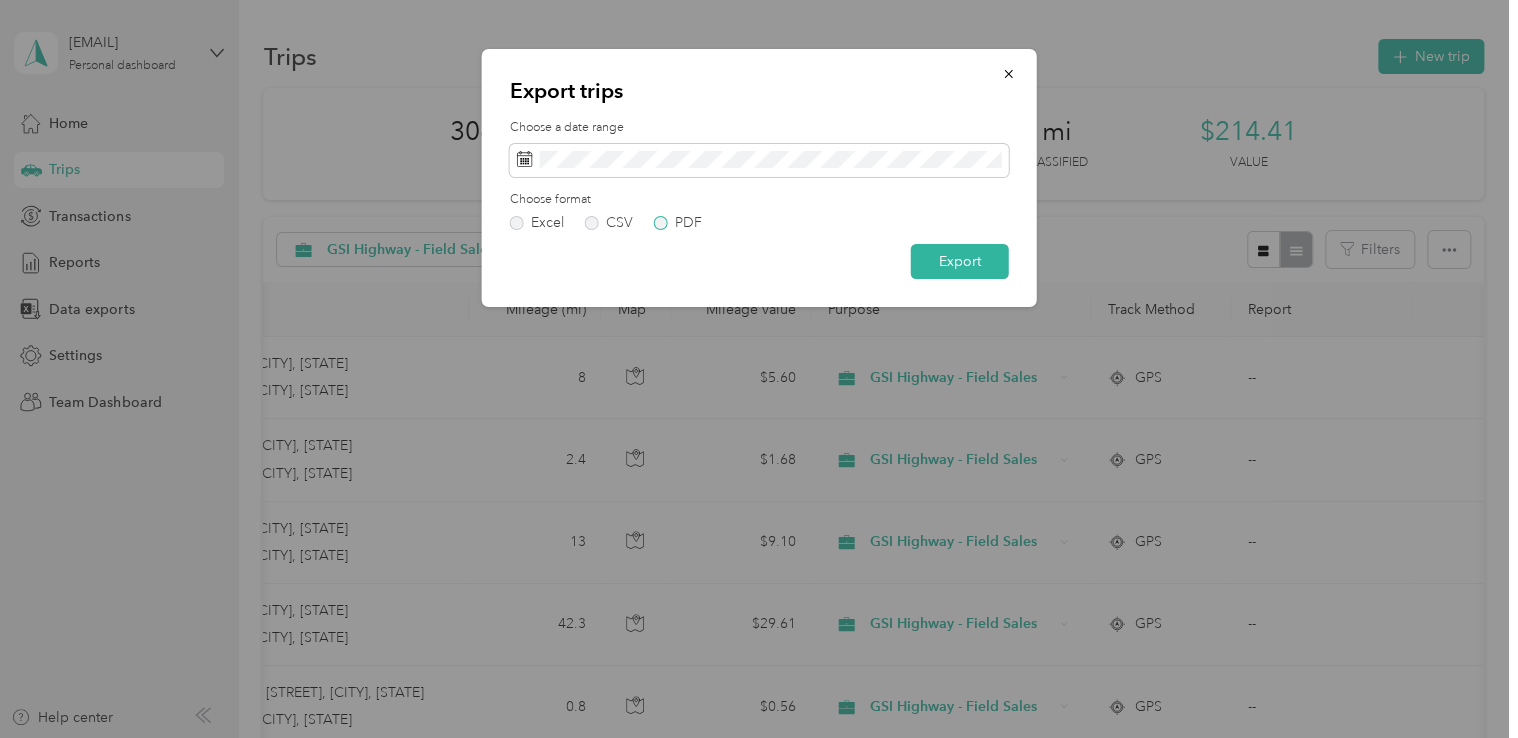 click on "PDF" at bounding box center [678, 223] 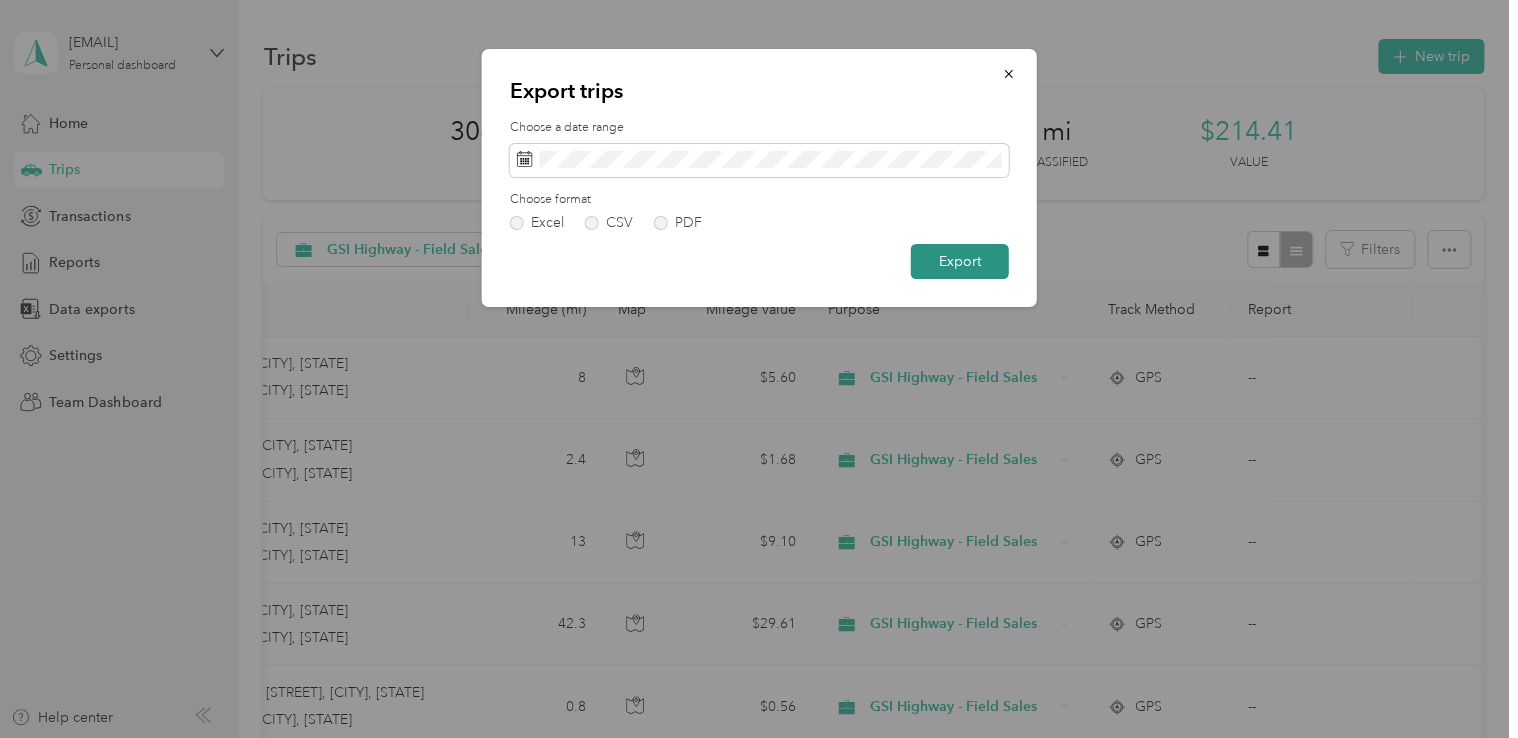 click on "Export" at bounding box center (960, 261) 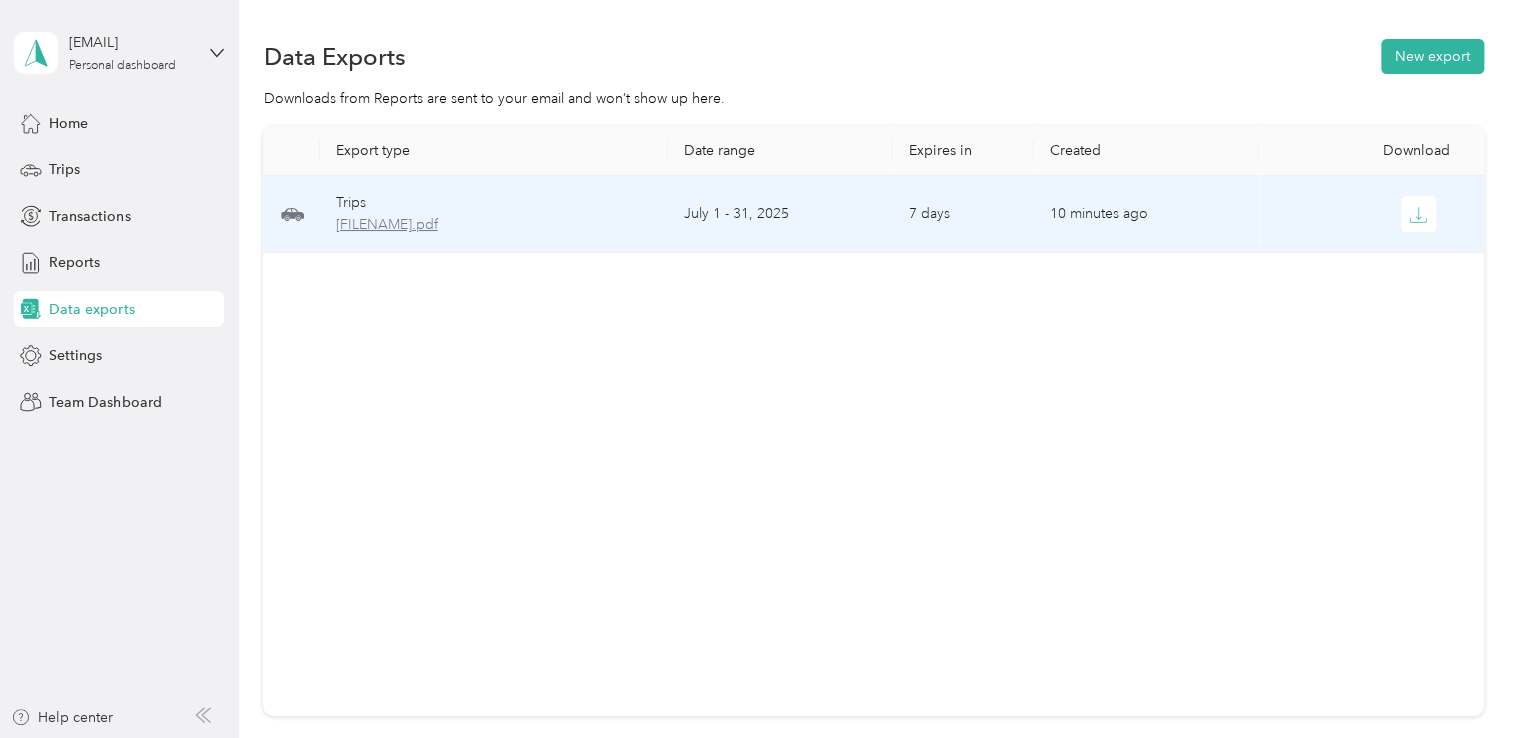 click on "[FILENAME].pdf" at bounding box center (494, 225) 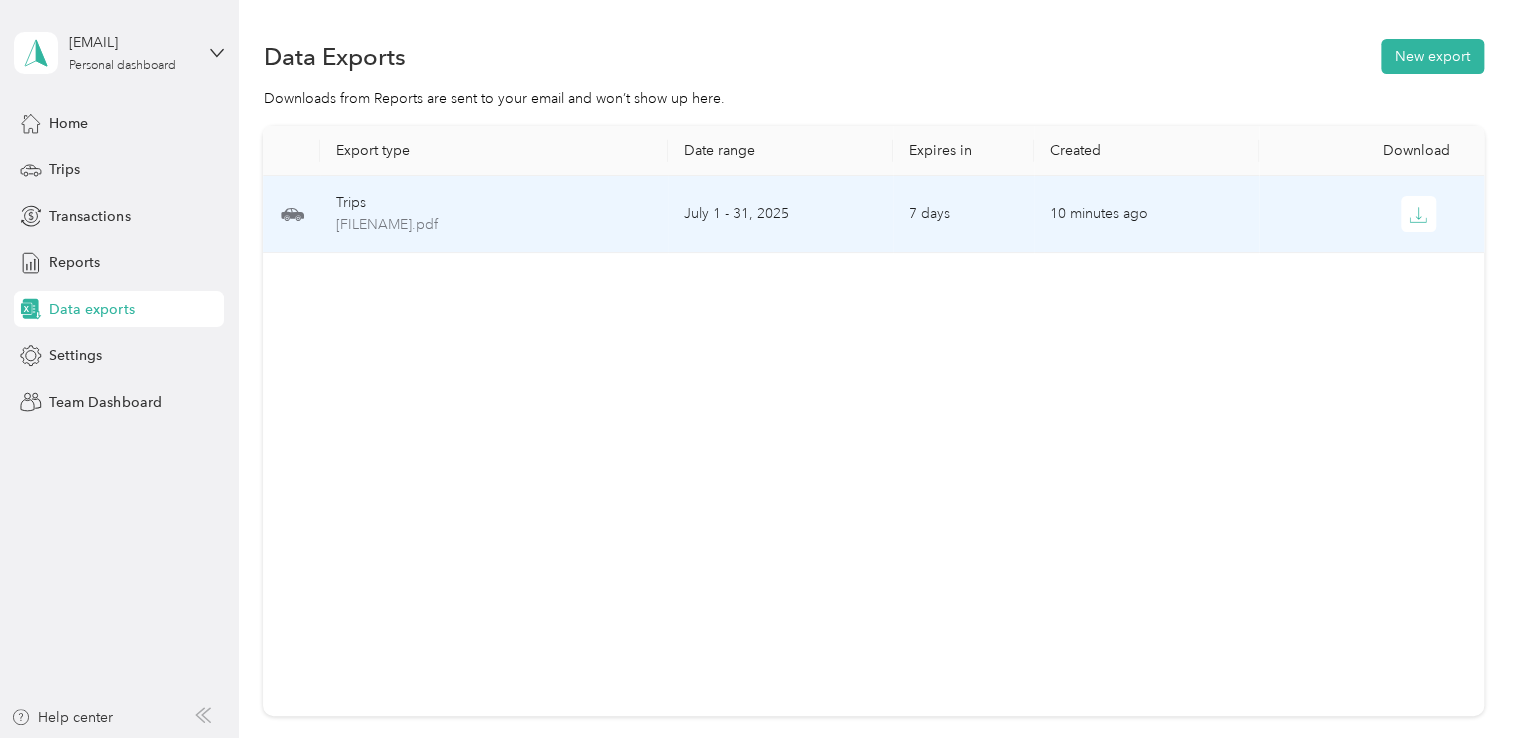 drag, startPoint x: 536, startPoint y: 231, endPoint x: 820, endPoint y: 276, distance: 287.54303 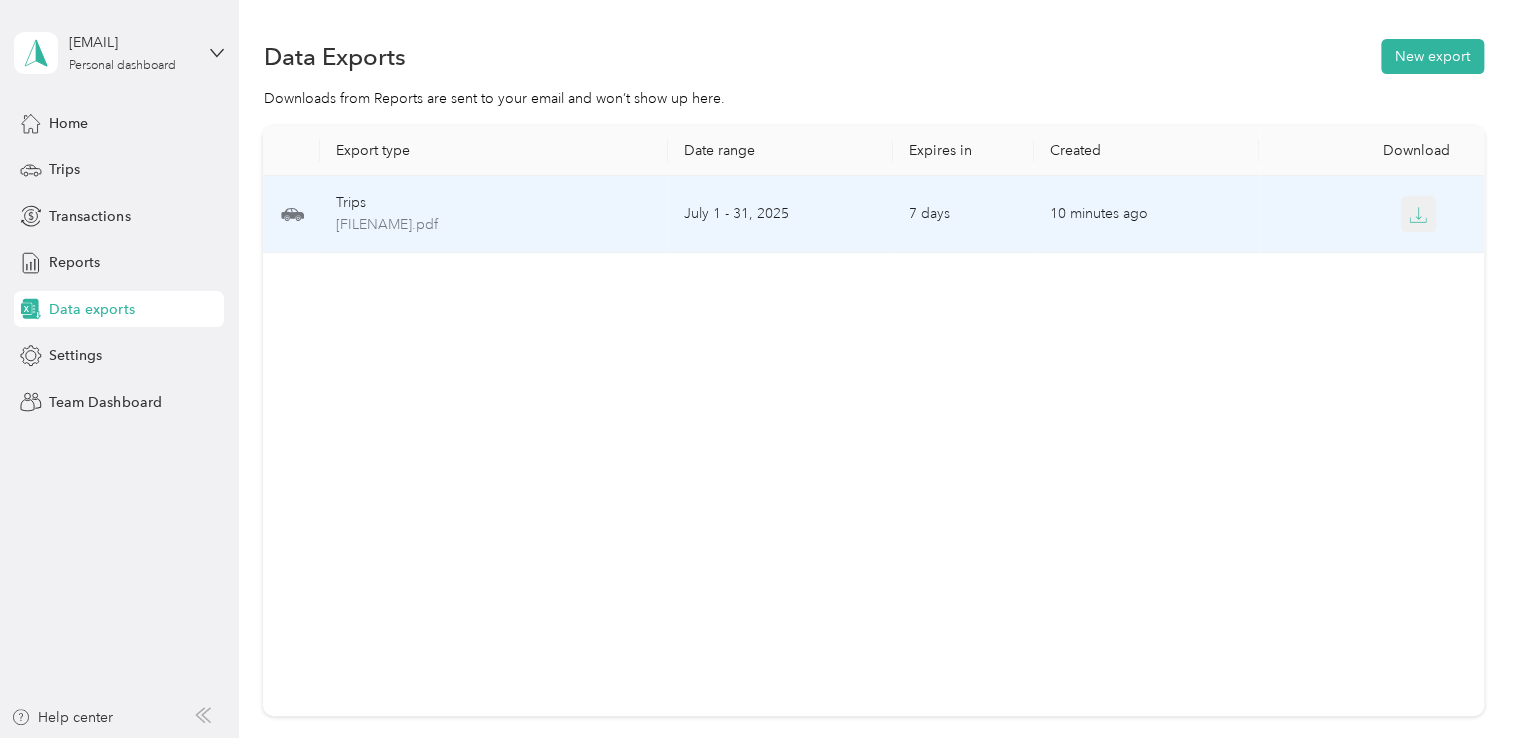 click at bounding box center (1419, 214) 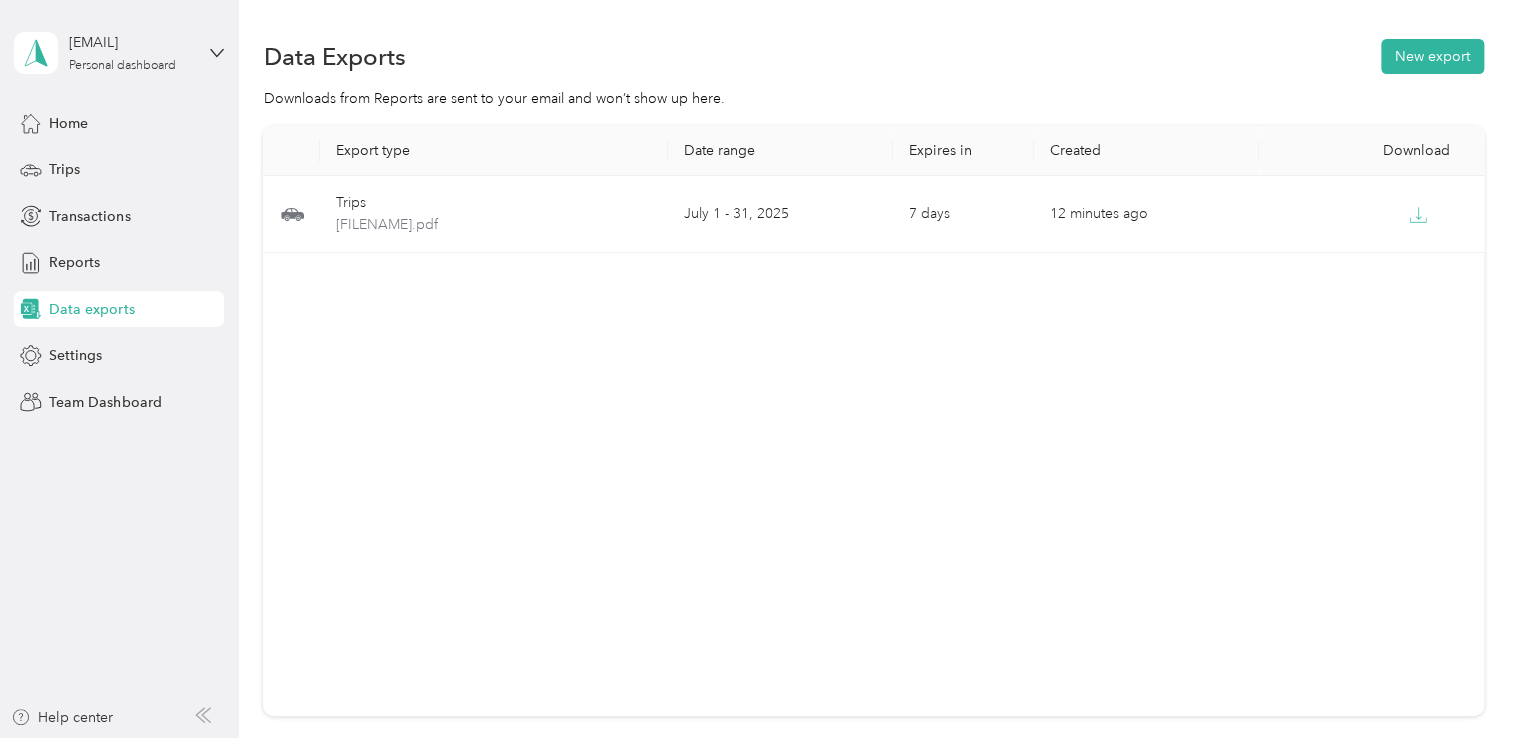 click on "[EMAIL] Personal dashboard Home Trips Transactions Reports Data exports Settings Team Dashboard   Help center" at bounding box center [119, 369] 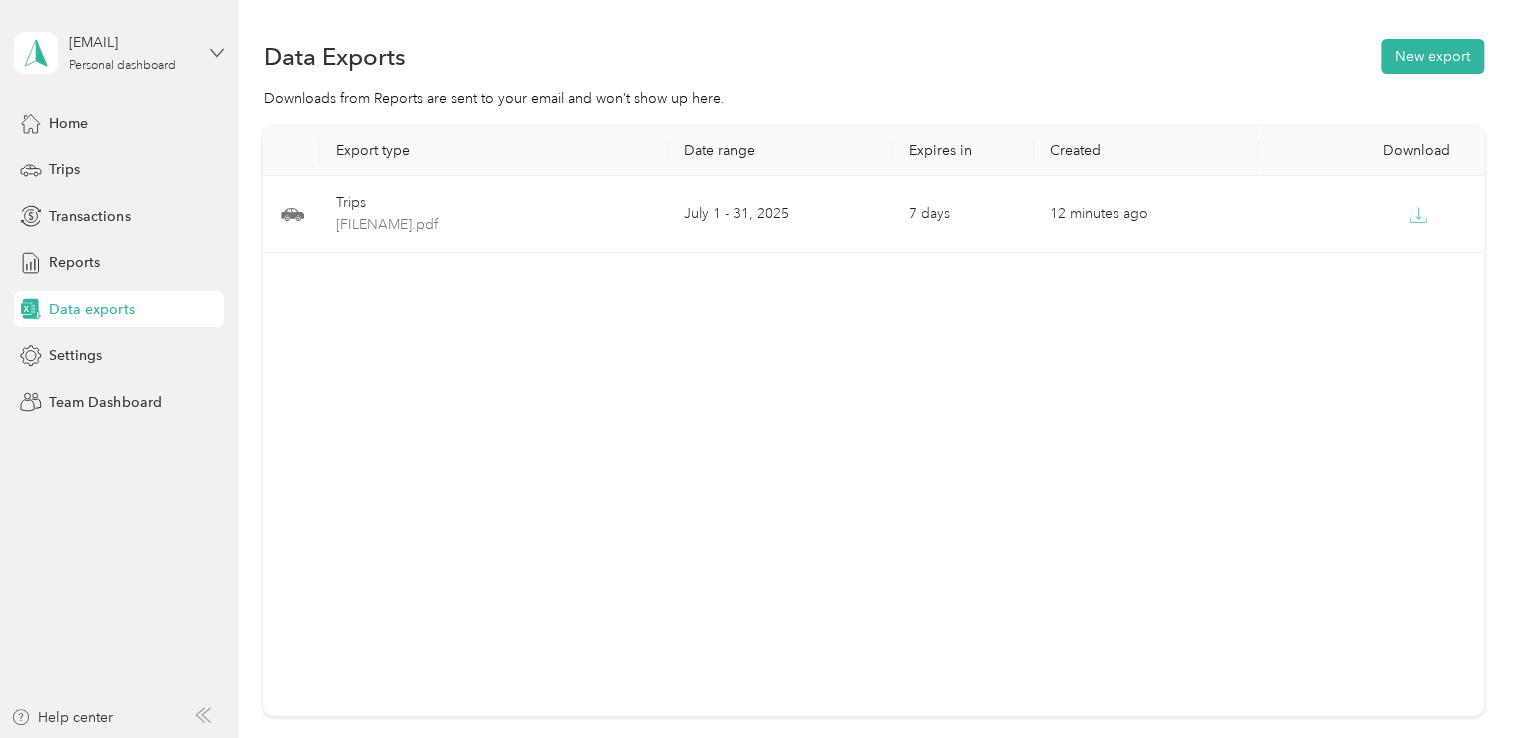 click 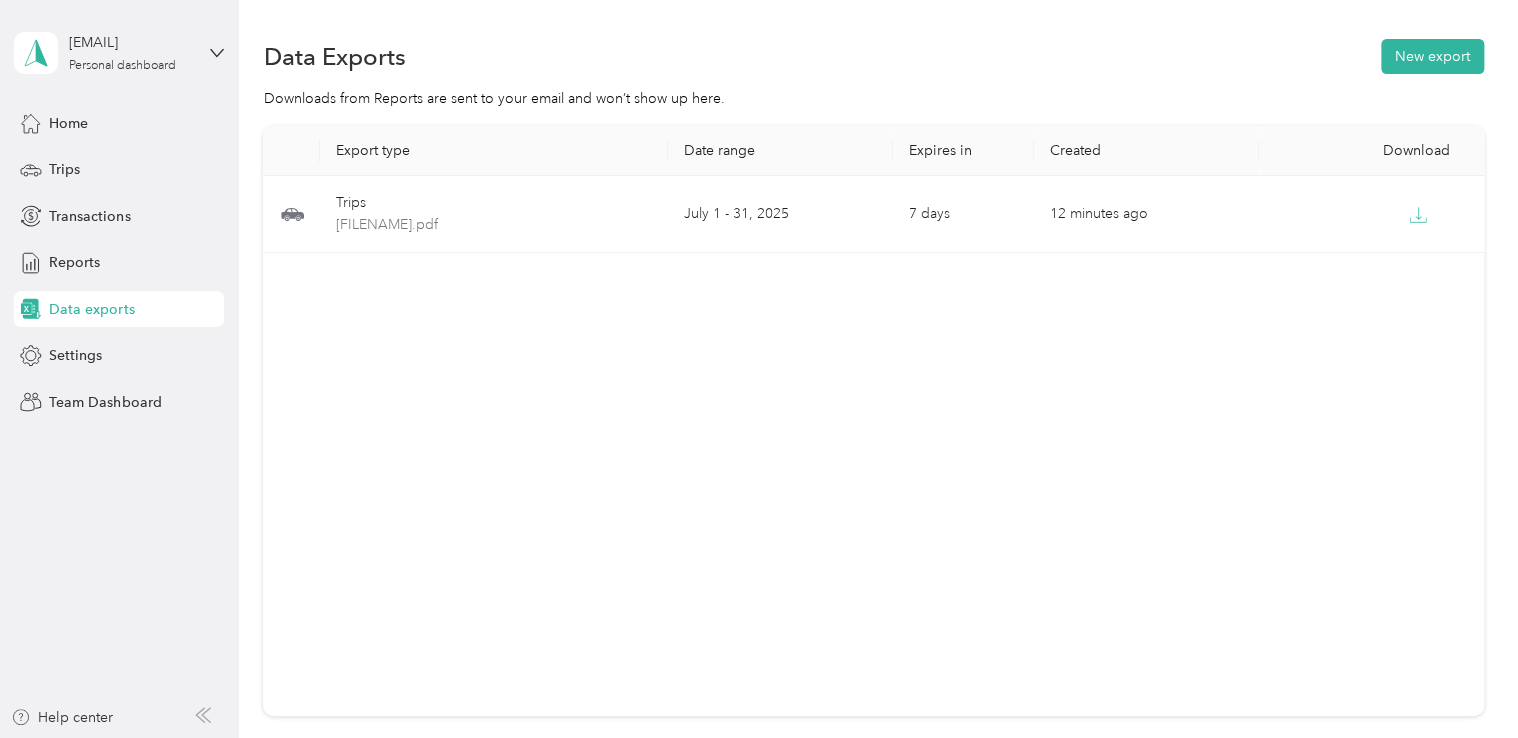click on "You’re signed in as  [EMAIL]   Log out" at bounding box center [167, 137] 